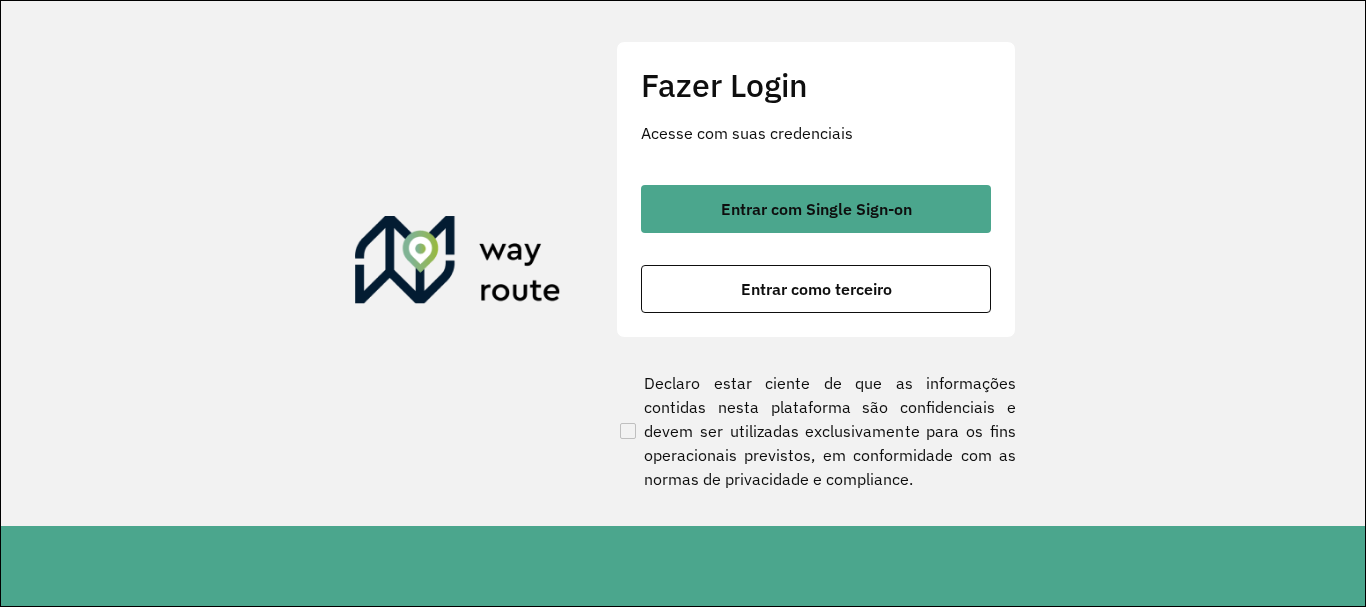 scroll, scrollTop: 0, scrollLeft: 0, axis: both 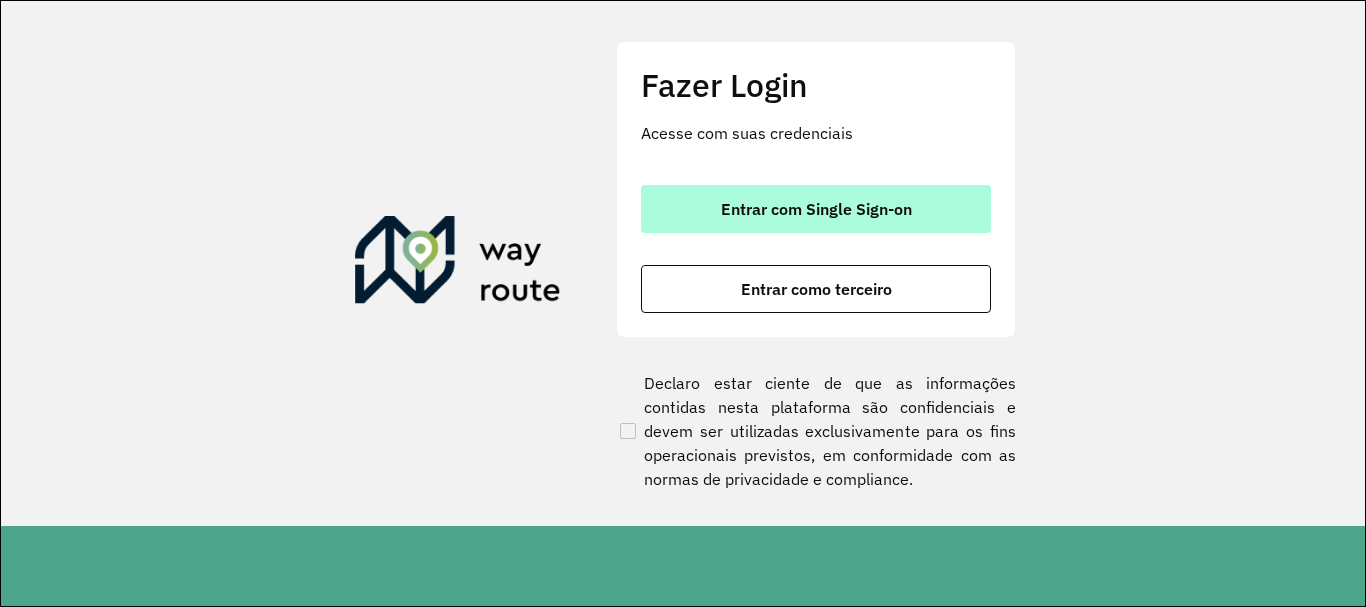 click on "Entrar com Single Sign-on" at bounding box center [816, 209] 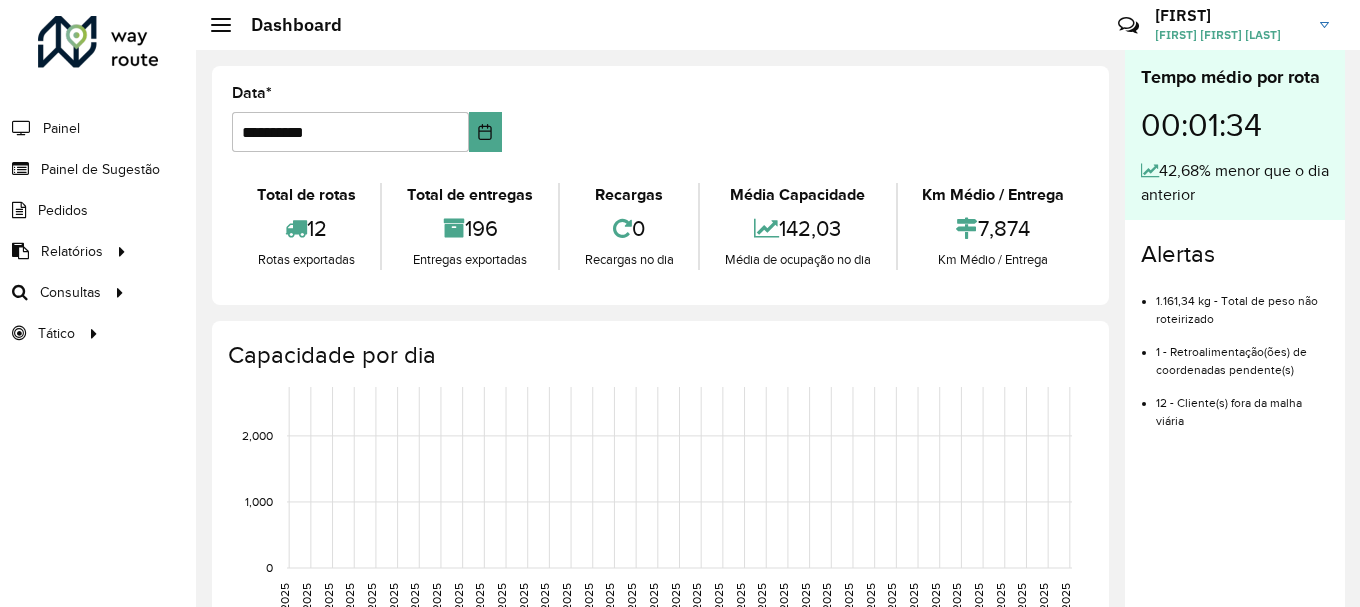 scroll, scrollTop: 0, scrollLeft: 0, axis: both 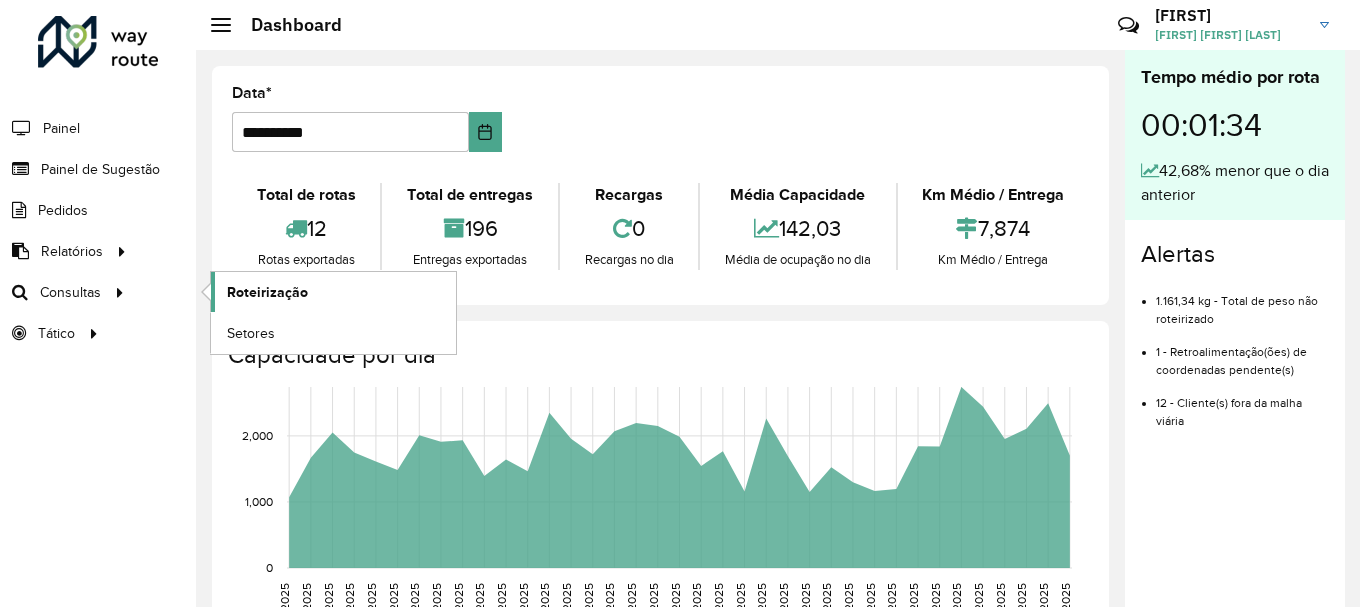 click on "Roteirização" 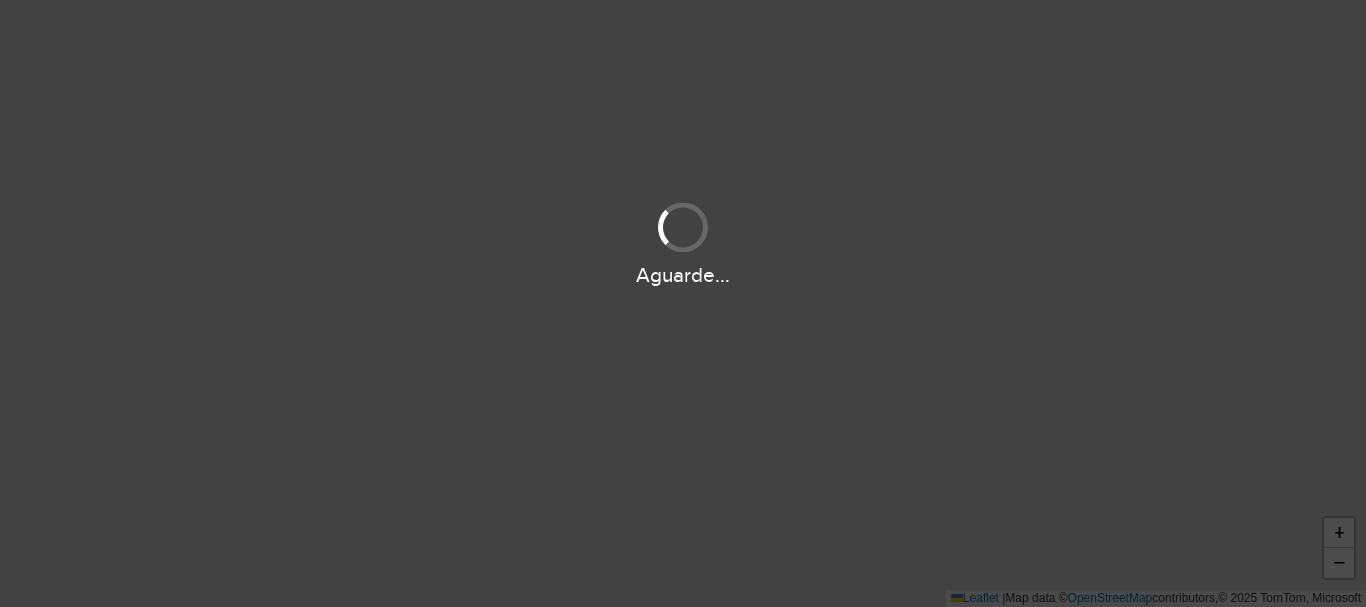 scroll, scrollTop: 0, scrollLeft: 0, axis: both 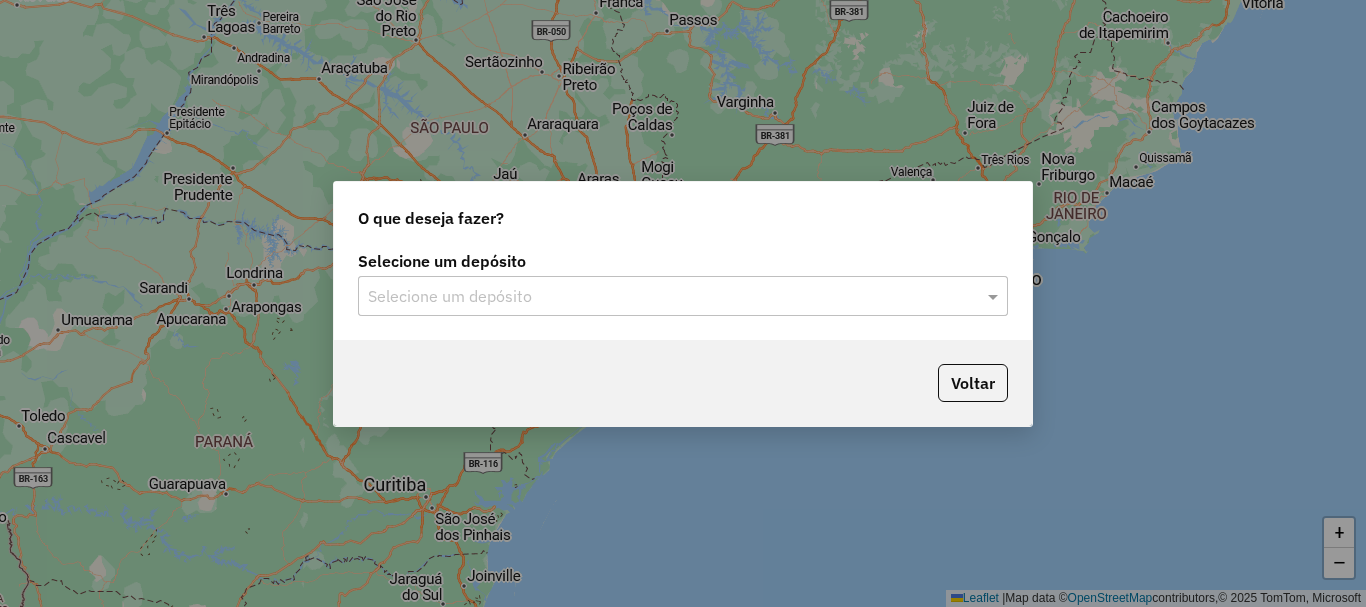 click on "Selecione um depósito" 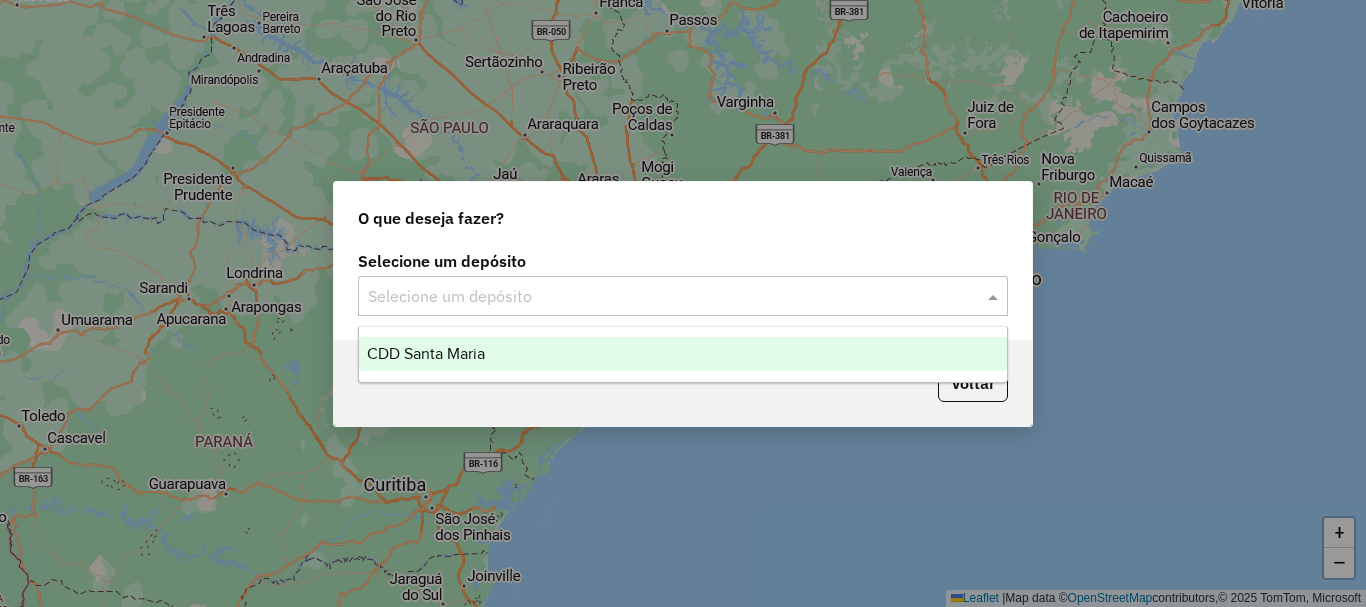 click on "CDD Santa Maria" at bounding box center [683, 354] 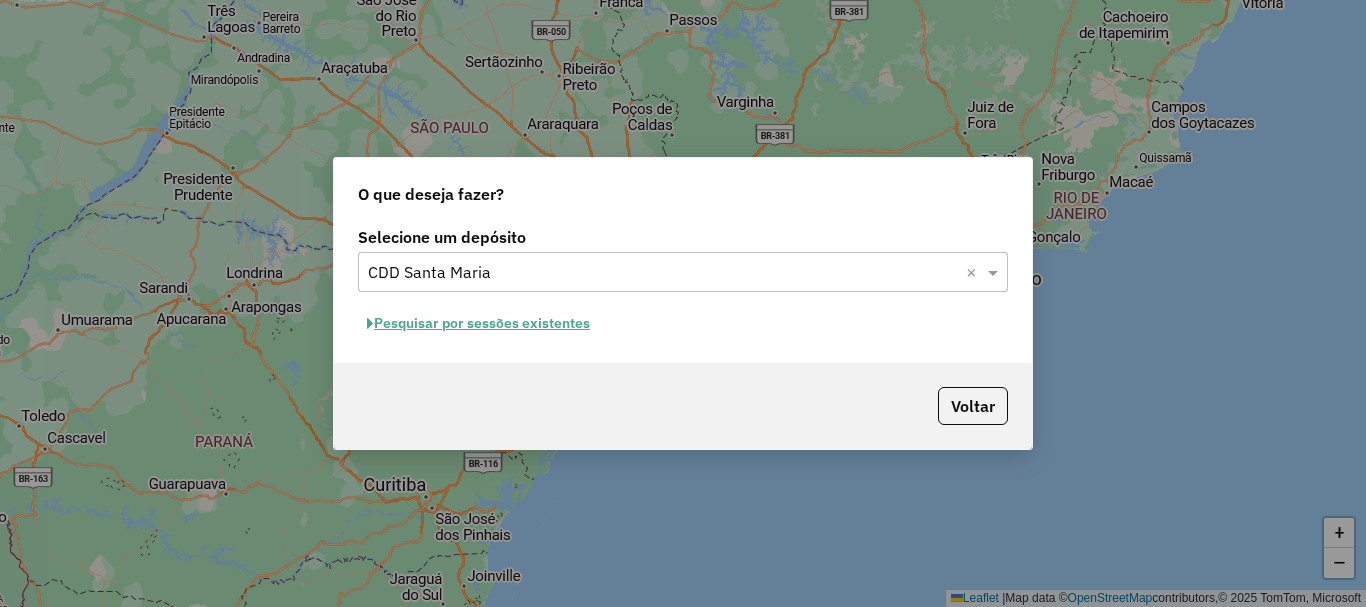 click on "Pesquisar por sessões existentes" 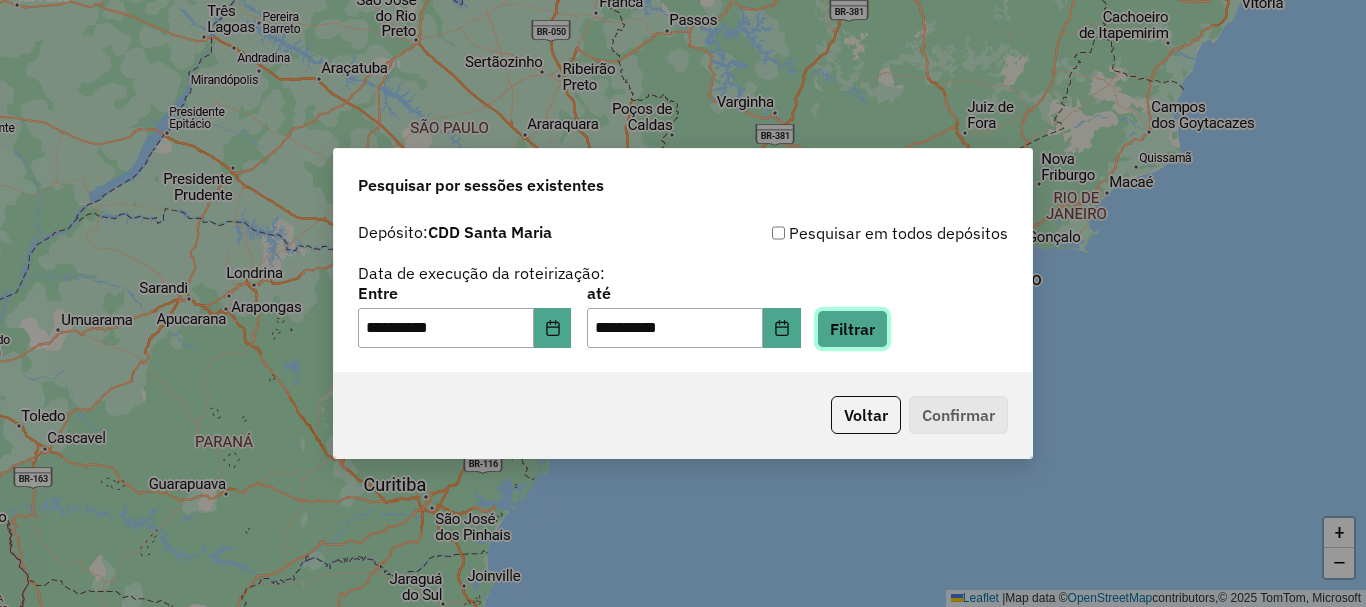 click on "Filtrar" 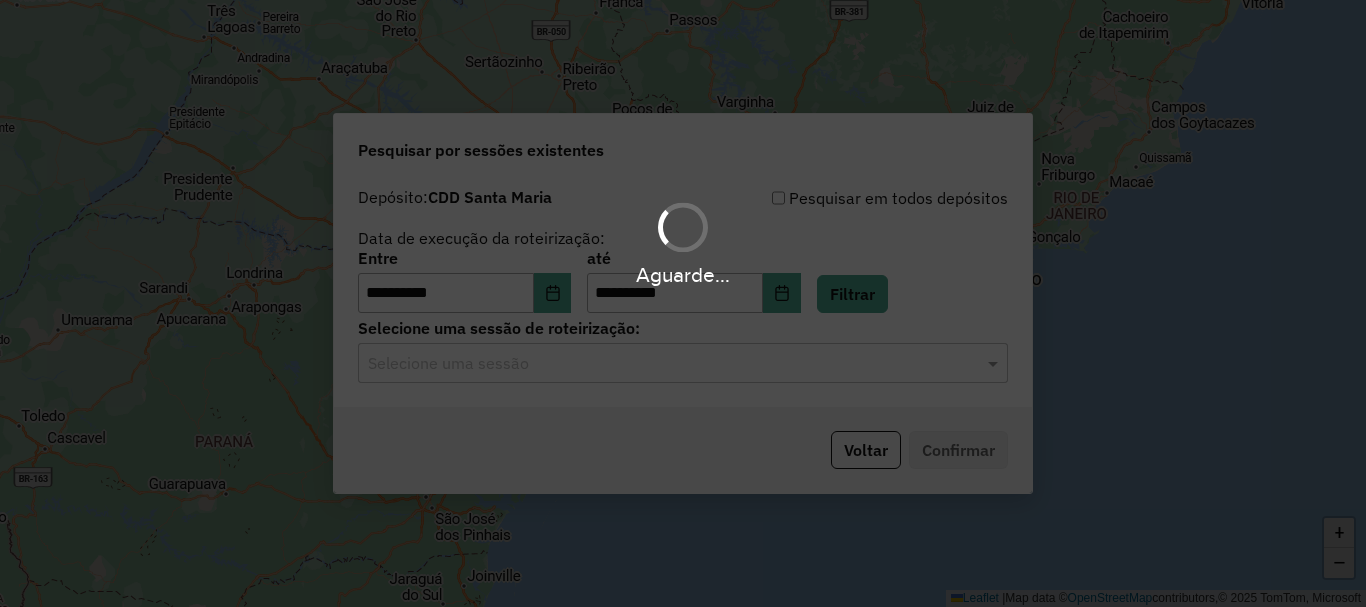 click on "Aguarde..." at bounding box center [683, 303] 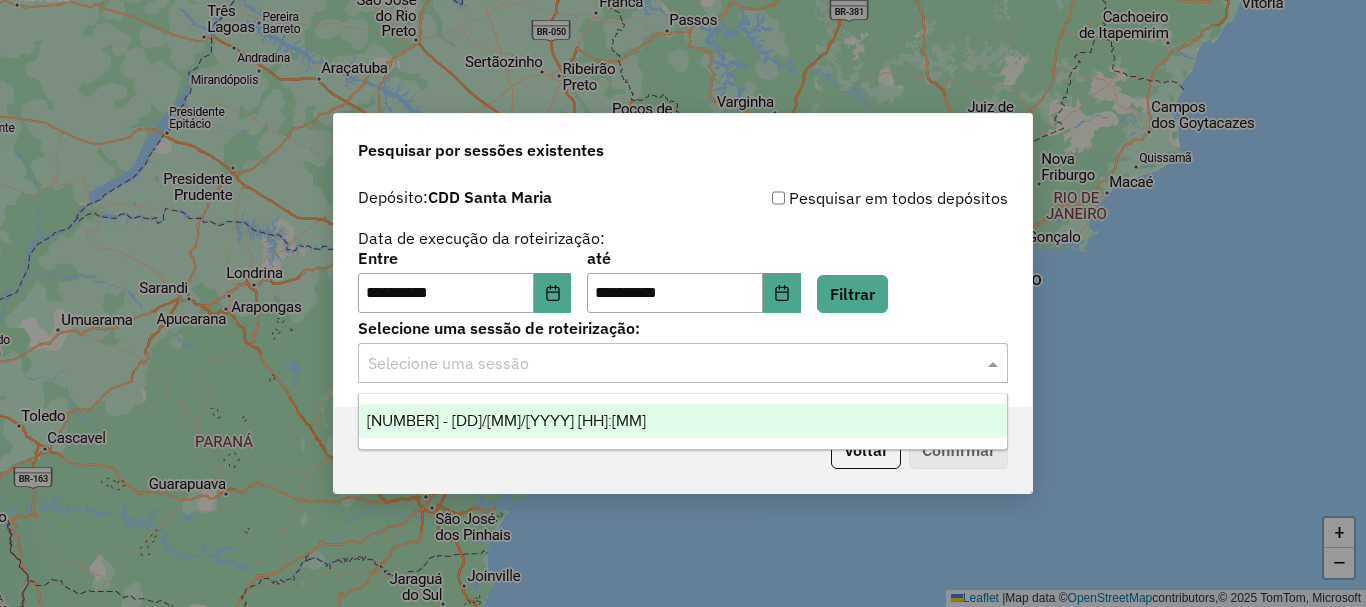 click 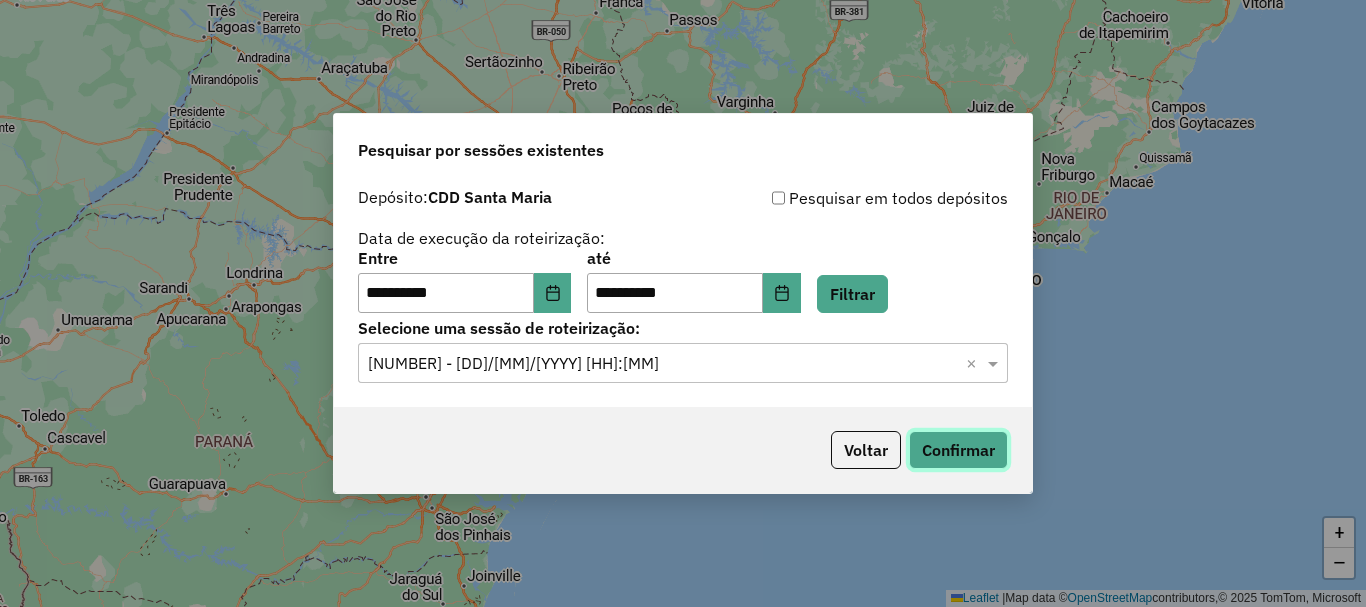 click on "Confirmar" 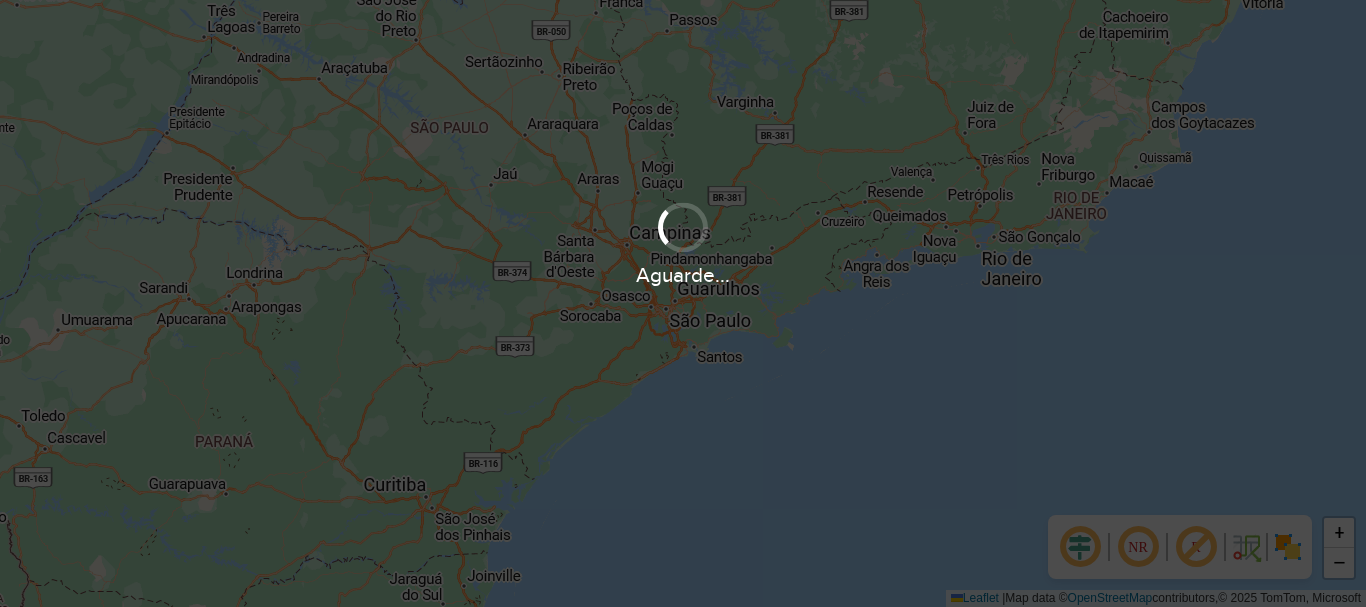 scroll, scrollTop: 0, scrollLeft: 0, axis: both 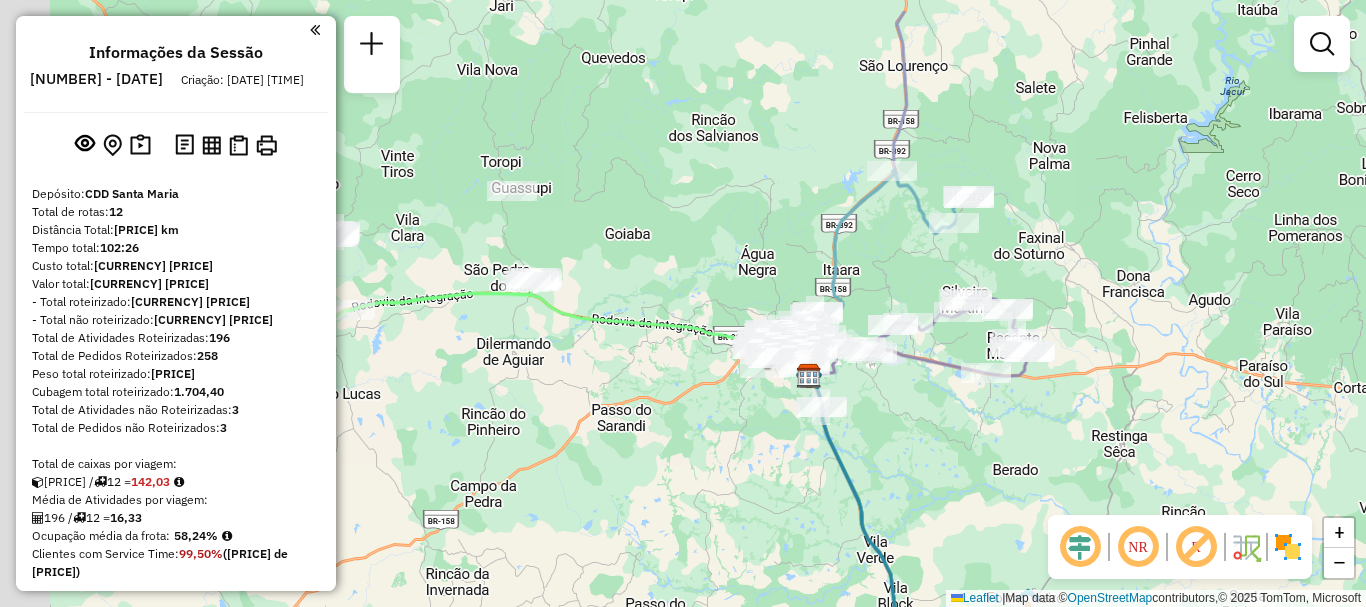 drag, startPoint x: 461, startPoint y: 302, endPoint x: 627, endPoint y: 439, distance: 215.23244 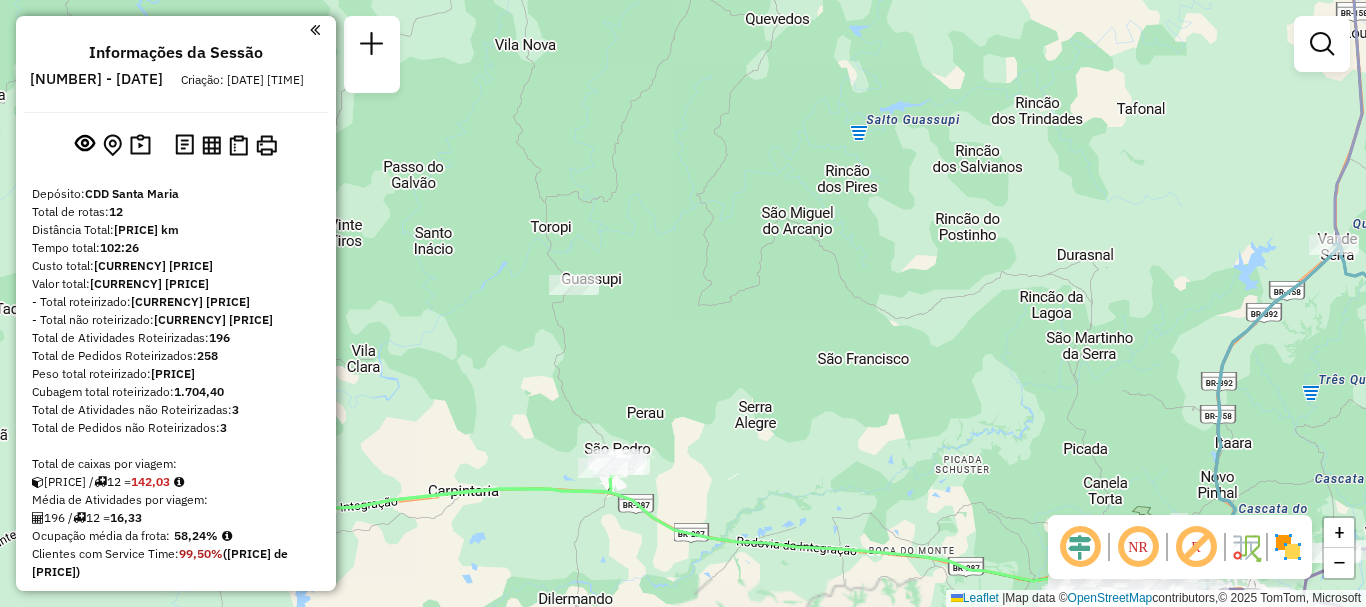 click 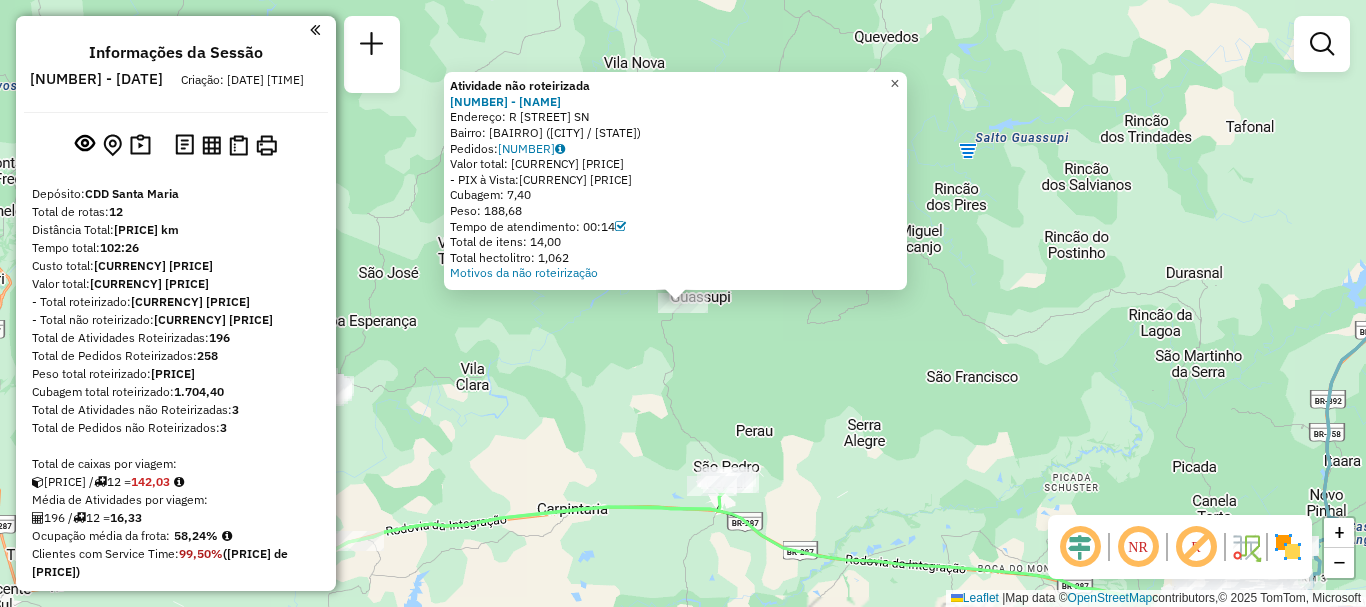 click on "×" 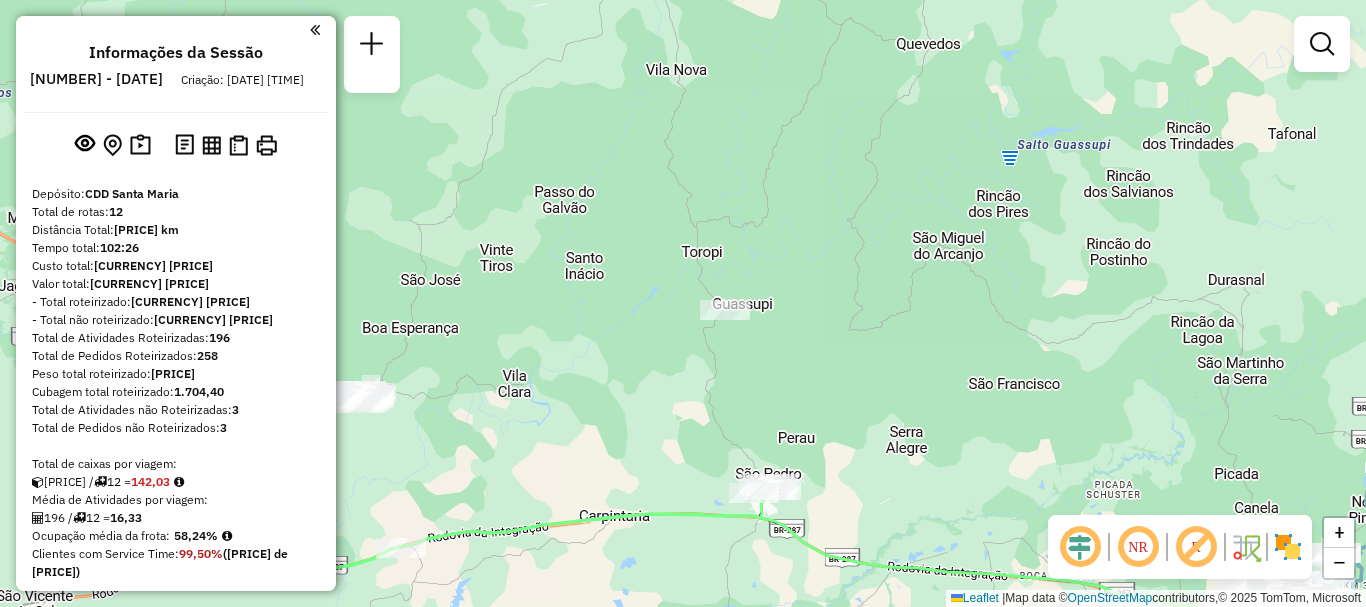 drag, startPoint x: 714, startPoint y: 450, endPoint x: 818, endPoint y: 441, distance: 104.388695 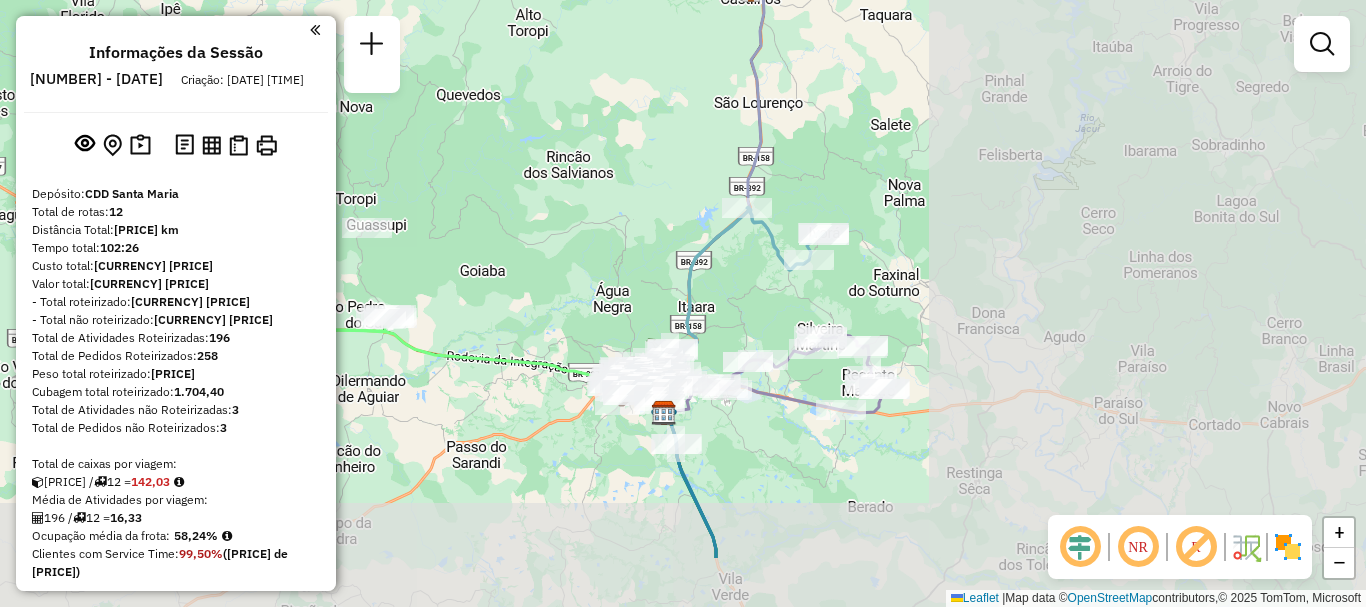 drag, startPoint x: 939, startPoint y: 351, endPoint x: 513, endPoint y: 236, distance: 441.24936 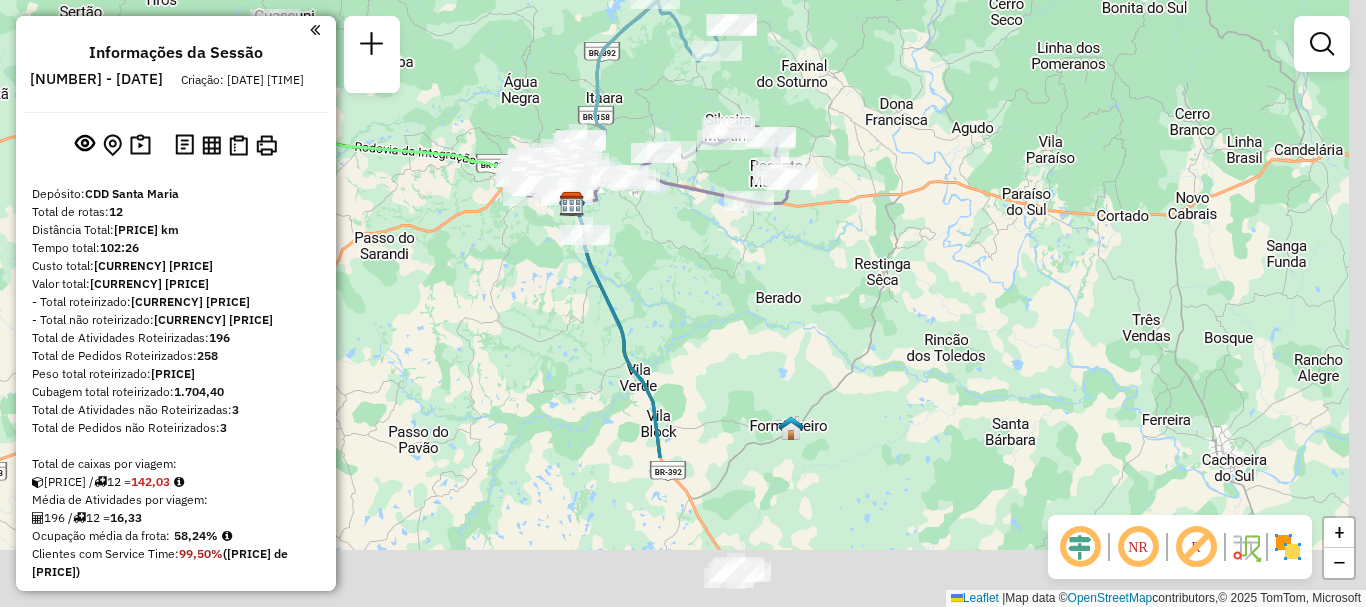 drag, startPoint x: 882, startPoint y: 274, endPoint x: 785, endPoint y: 42, distance: 251.46173 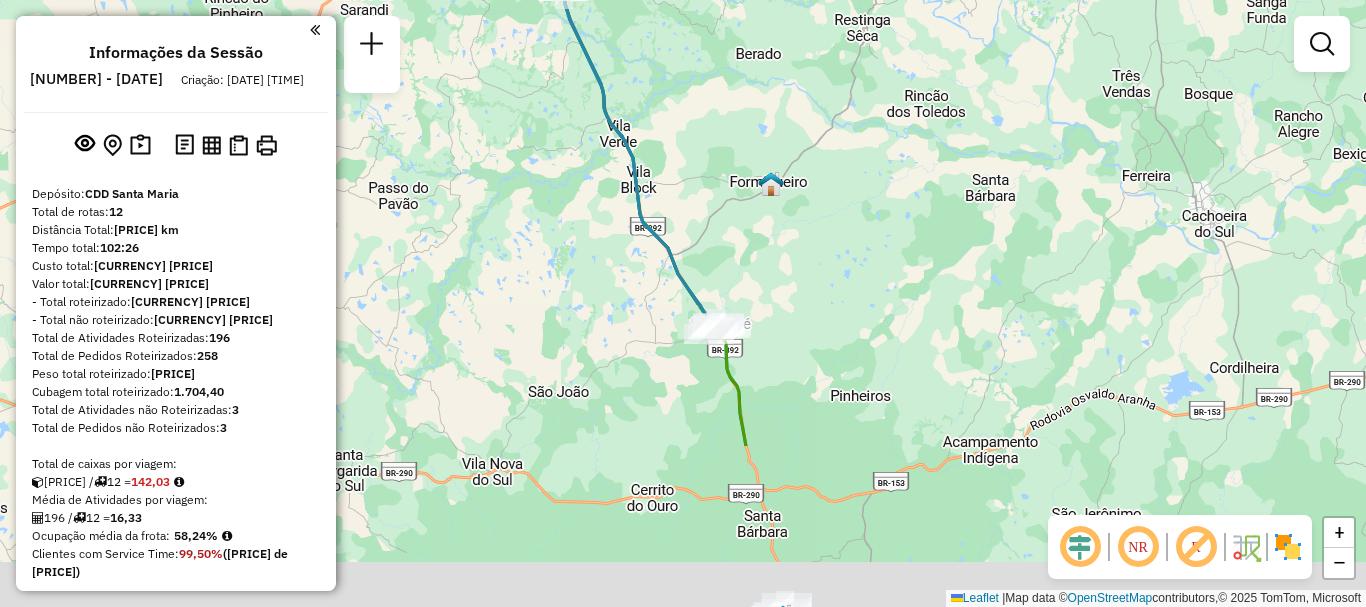 drag, startPoint x: 912, startPoint y: 347, endPoint x: 897, endPoint y: 129, distance: 218.51544 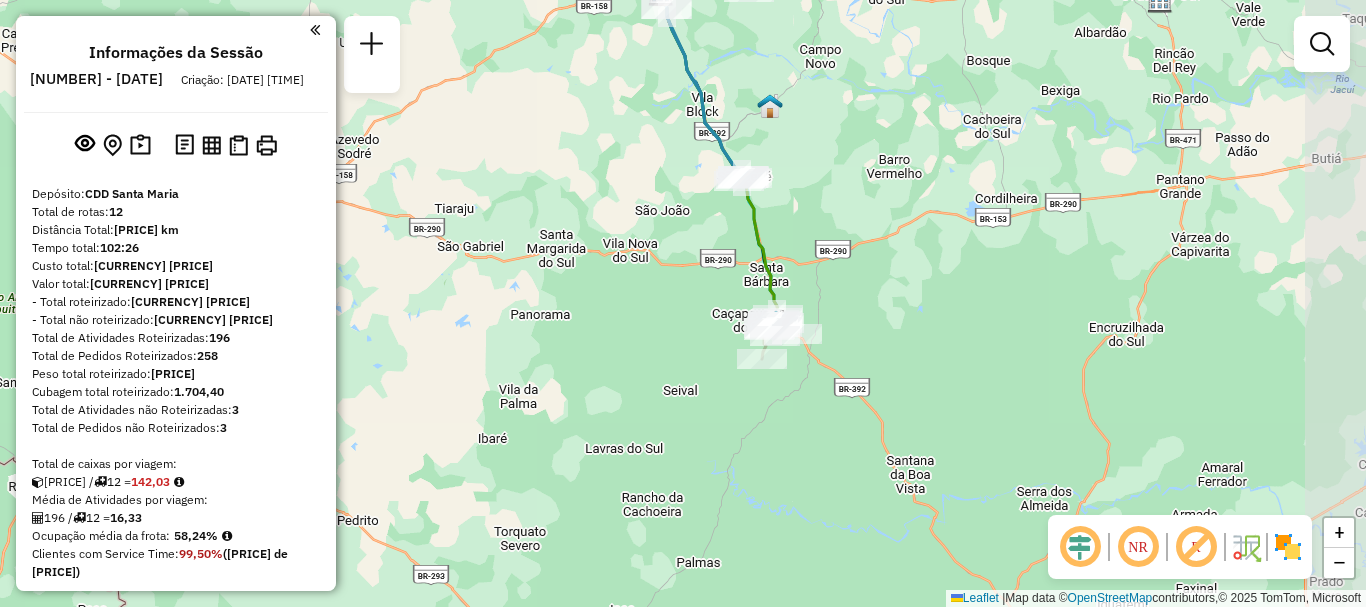 drag, startPoint x: 880, startPoint y: 411, endPoint x: 824, endPoint y: 619, distance: 215.40659 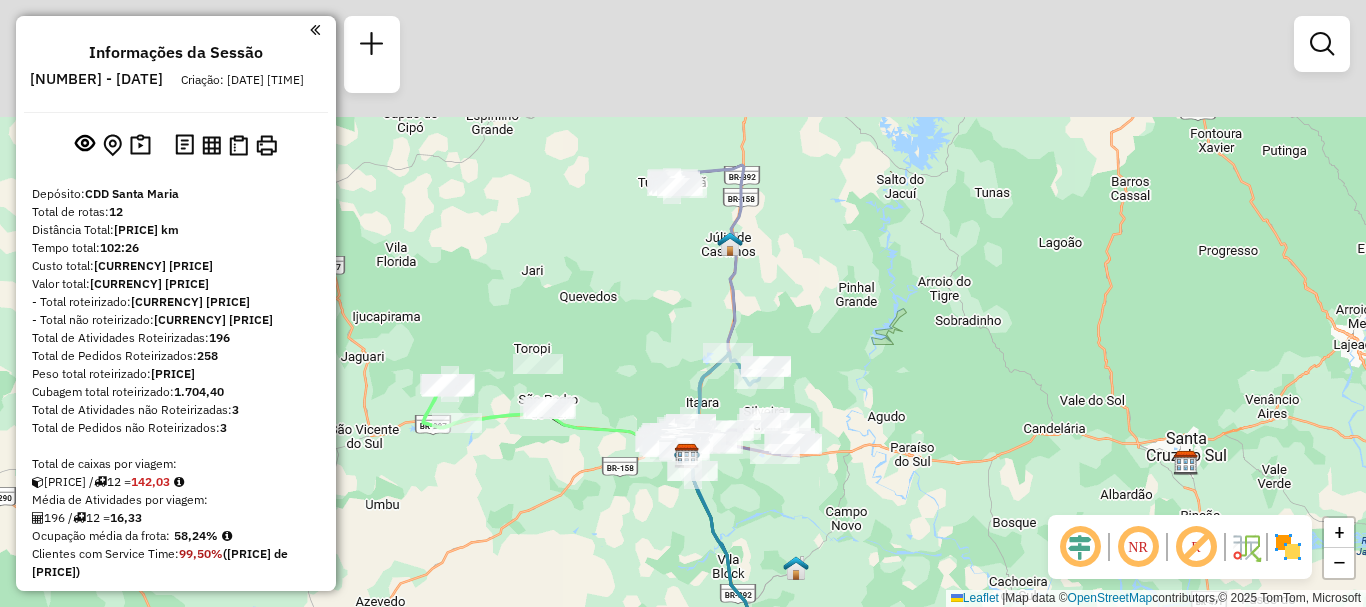 drag, startPoint x: 821, startPoint y: 318, endPoint x: 808, endPoint y: 414, distance: 96.87621 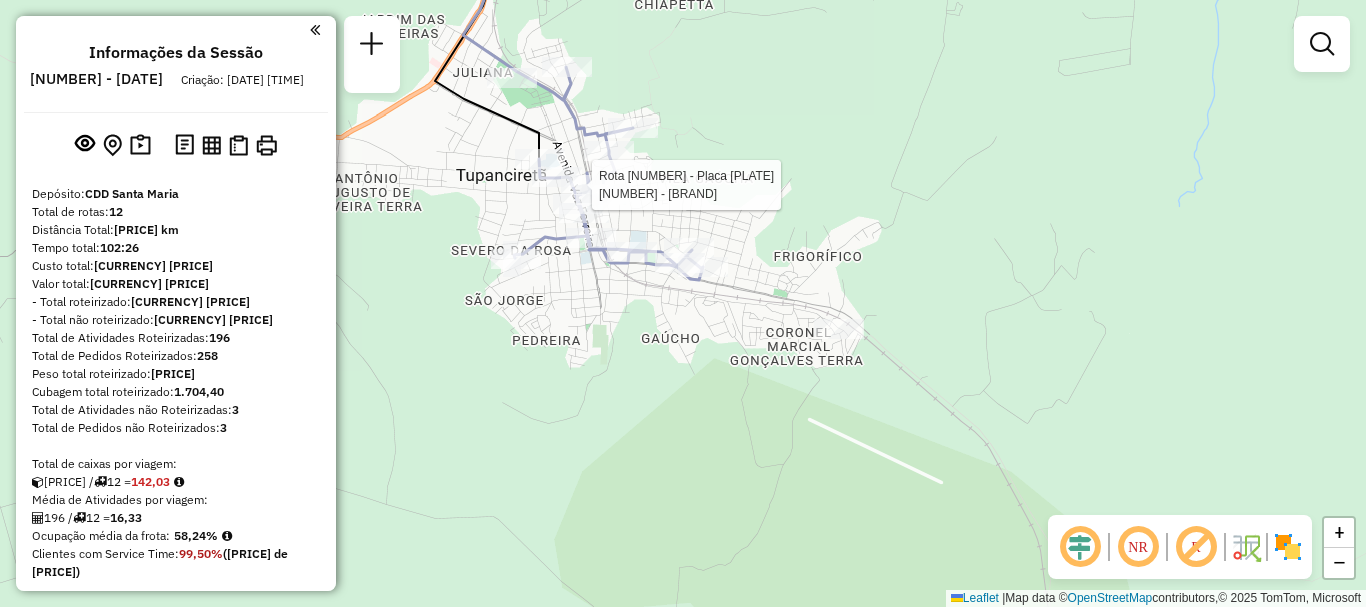 select on "**********" 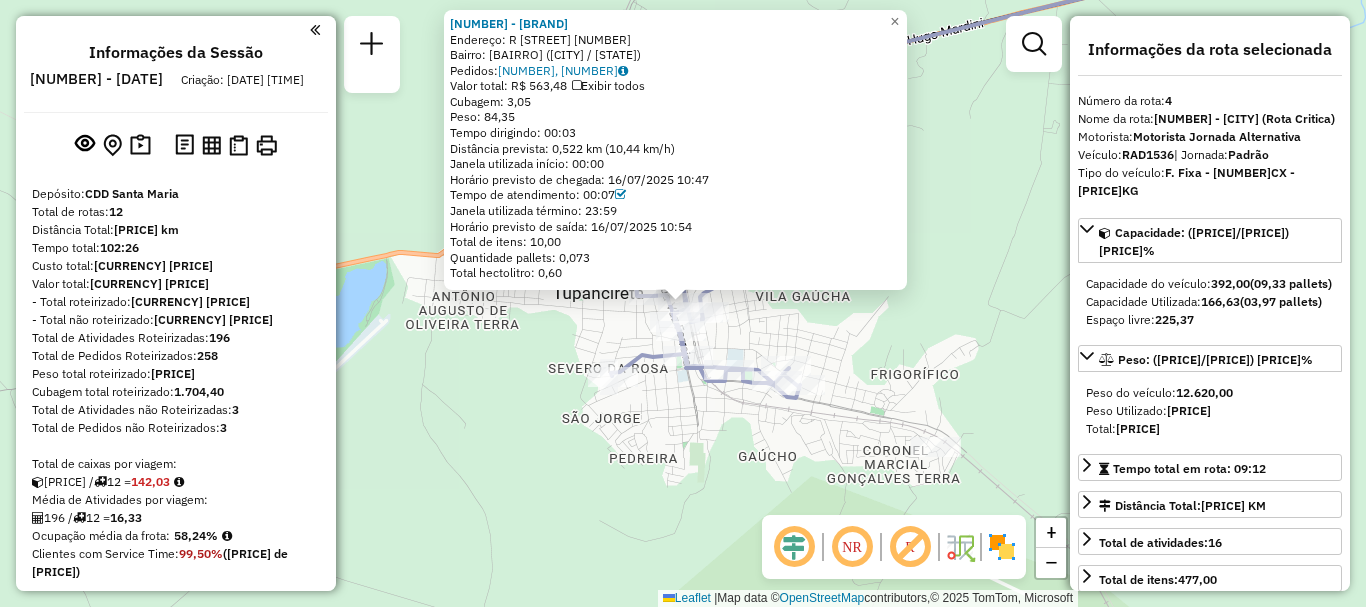 scroll, scrollTop: 1113, scrollLeft: 0, axis: vertical 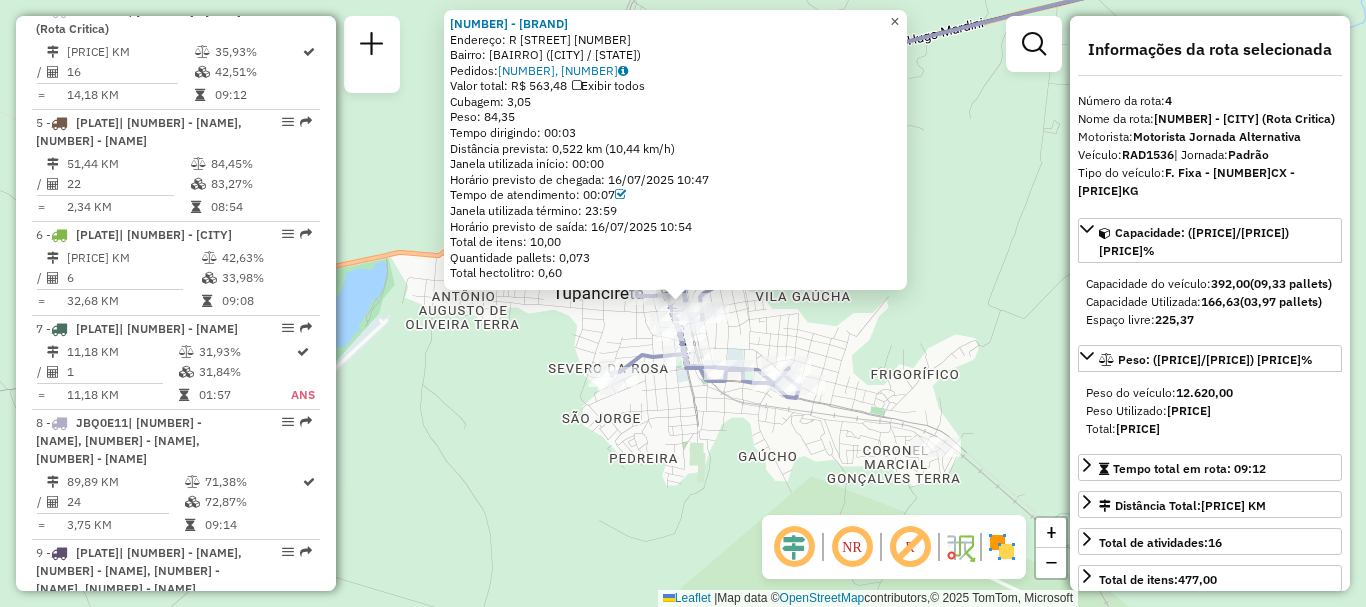 click on "×" 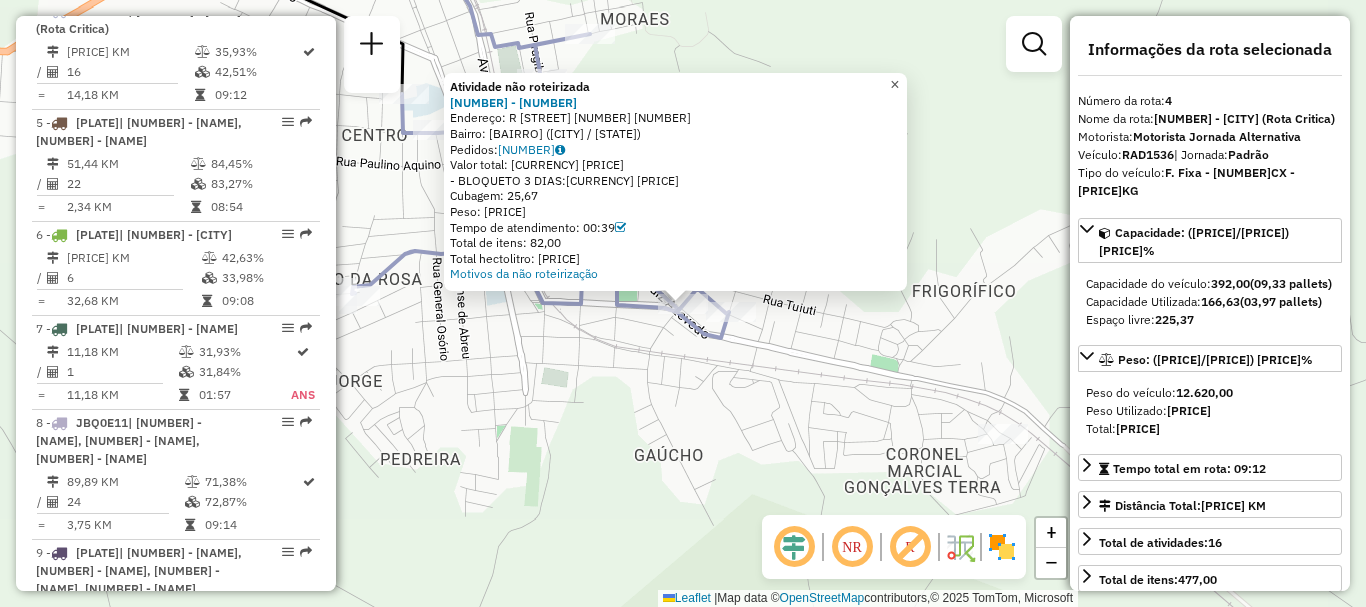 click on "×" 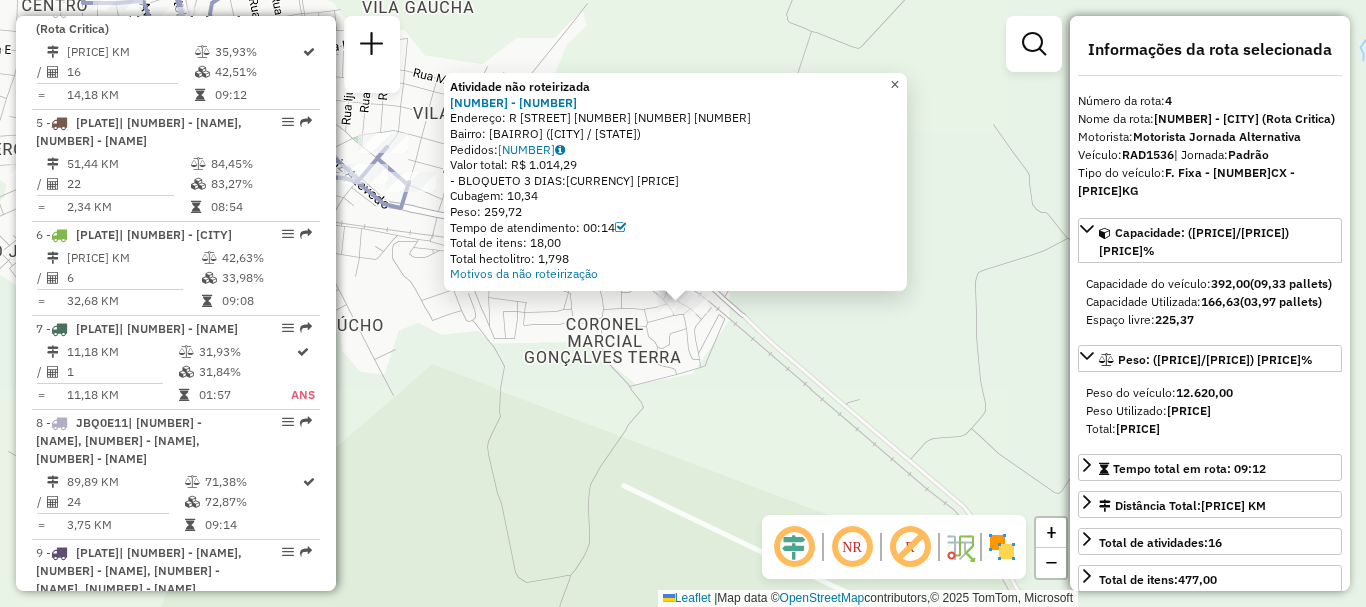click on "×" 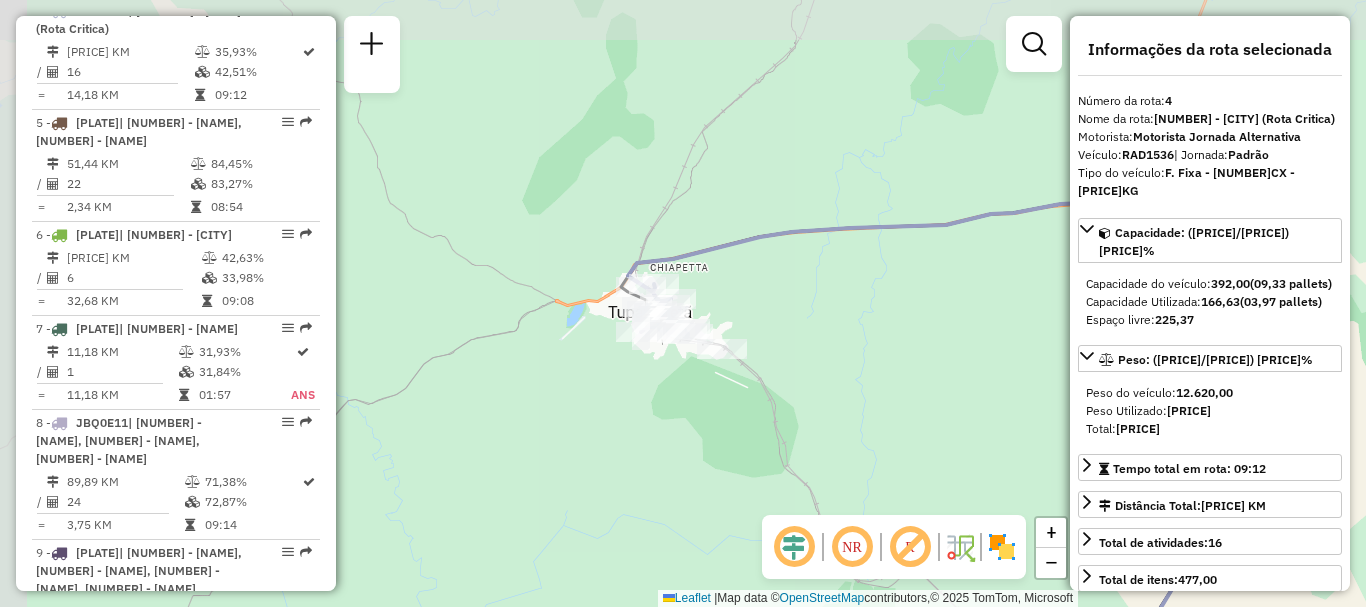 drag, startPoint x: 648, startPoint y: 364, endPoint x: 697, endPoint y: 404, distance: 63.25346 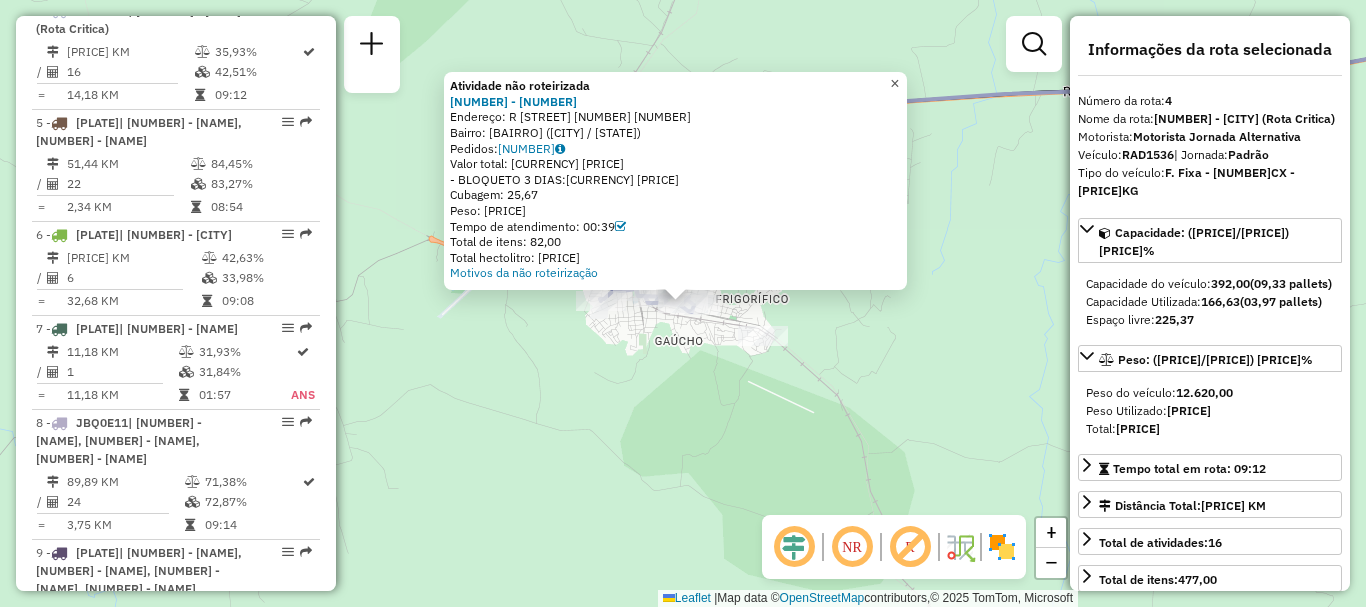 click on "×" 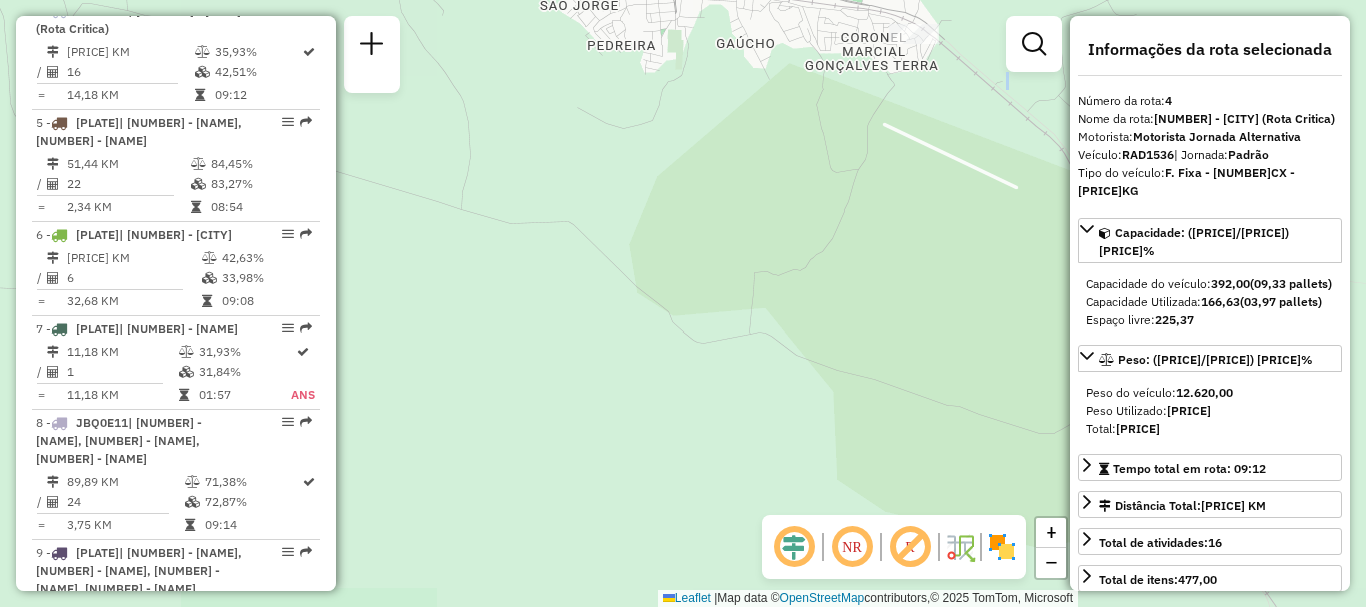 drag, startPoint x: 871, startPoint y: 179, endPoint x: 830, endPoint y: 387, distance: 212.00237 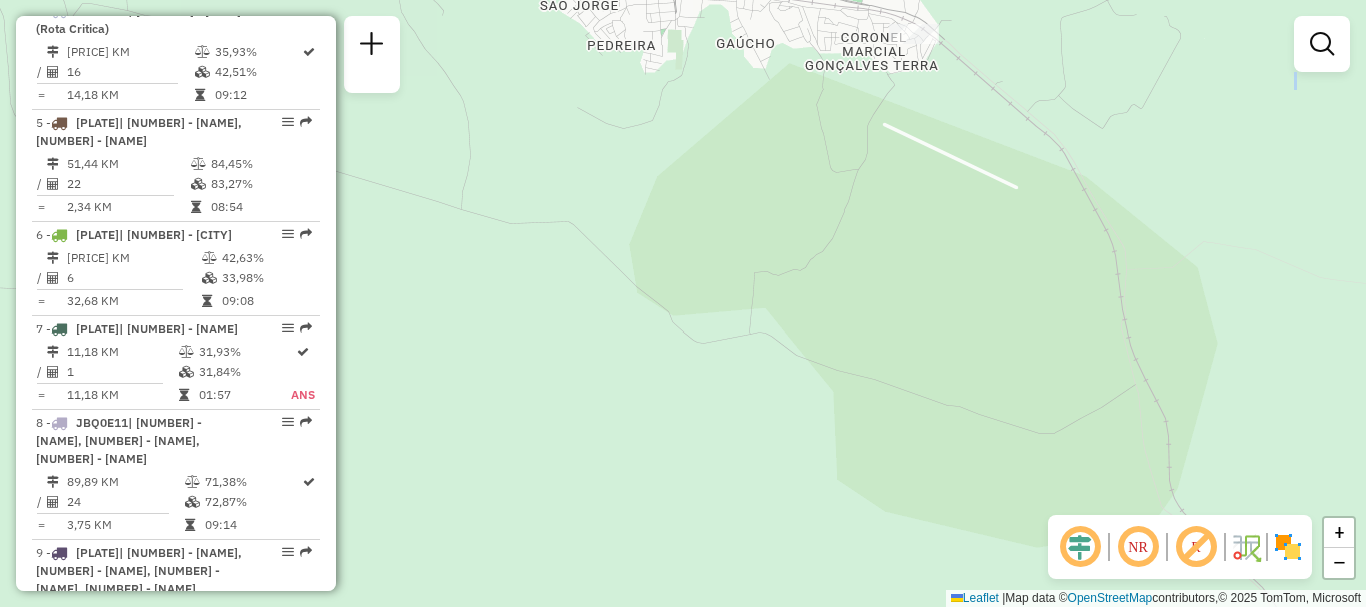 drag, startPoint x: 850, startPoint y: 239, endPoint x: 818, endPoint y: 401, distance: 165.13025 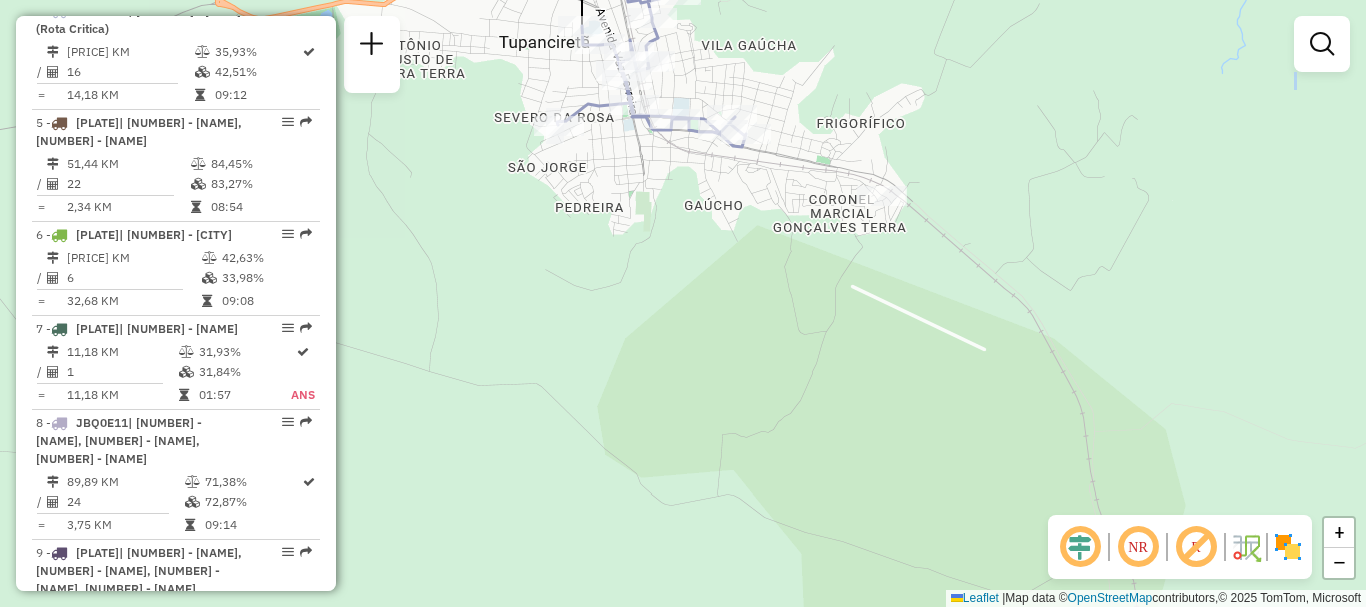 click 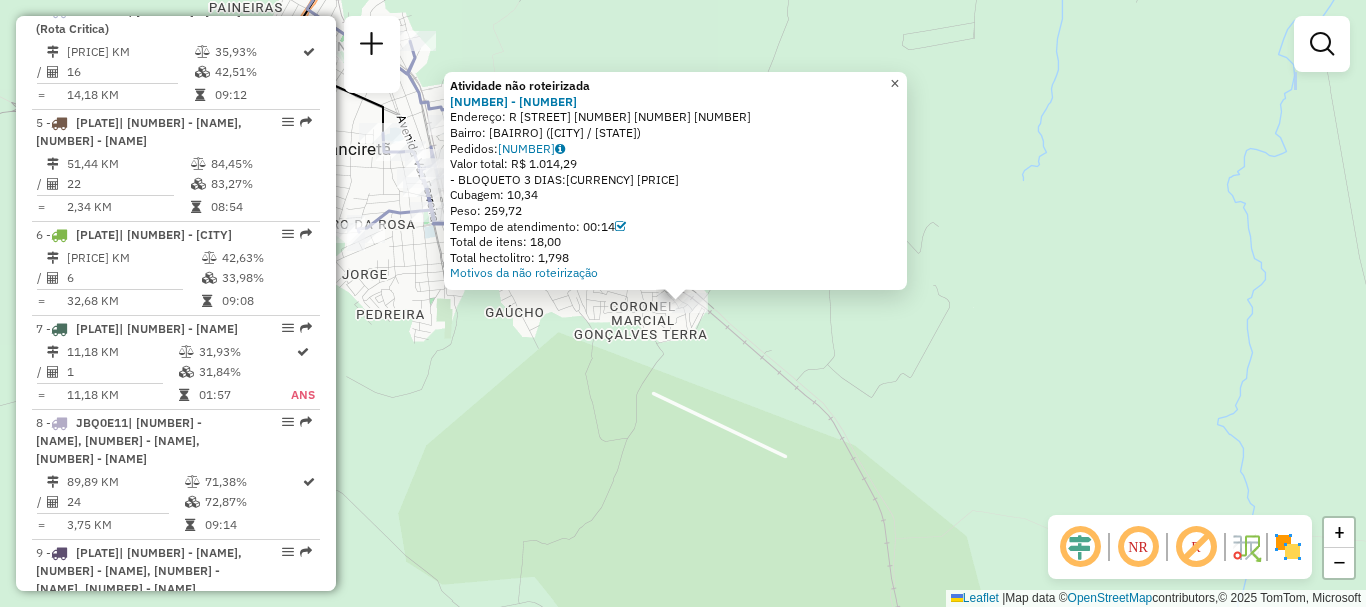 click on "×" 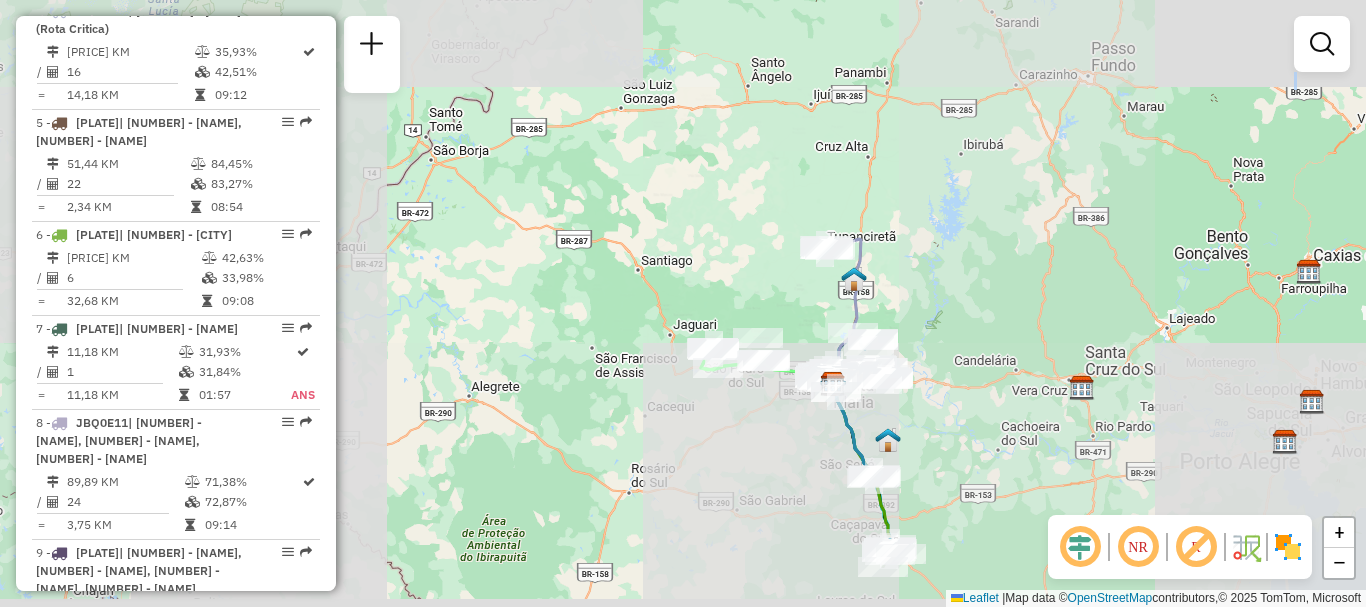 drag, startPoint x: 766, startPoint y: 437, endPoint x: 850, endPoint y: 189, distance: 261.83966 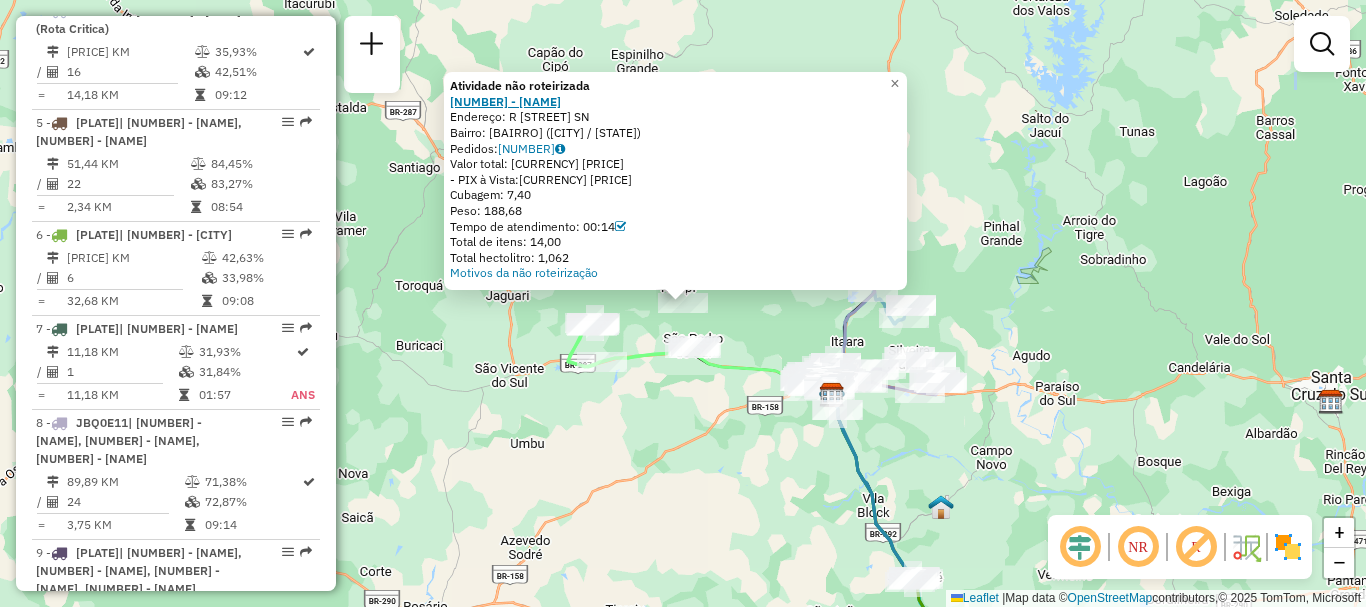 drag, startPoint x: 703, startPoint y: 99, endPoint x: 476, endPoint y: 99, distance: 227 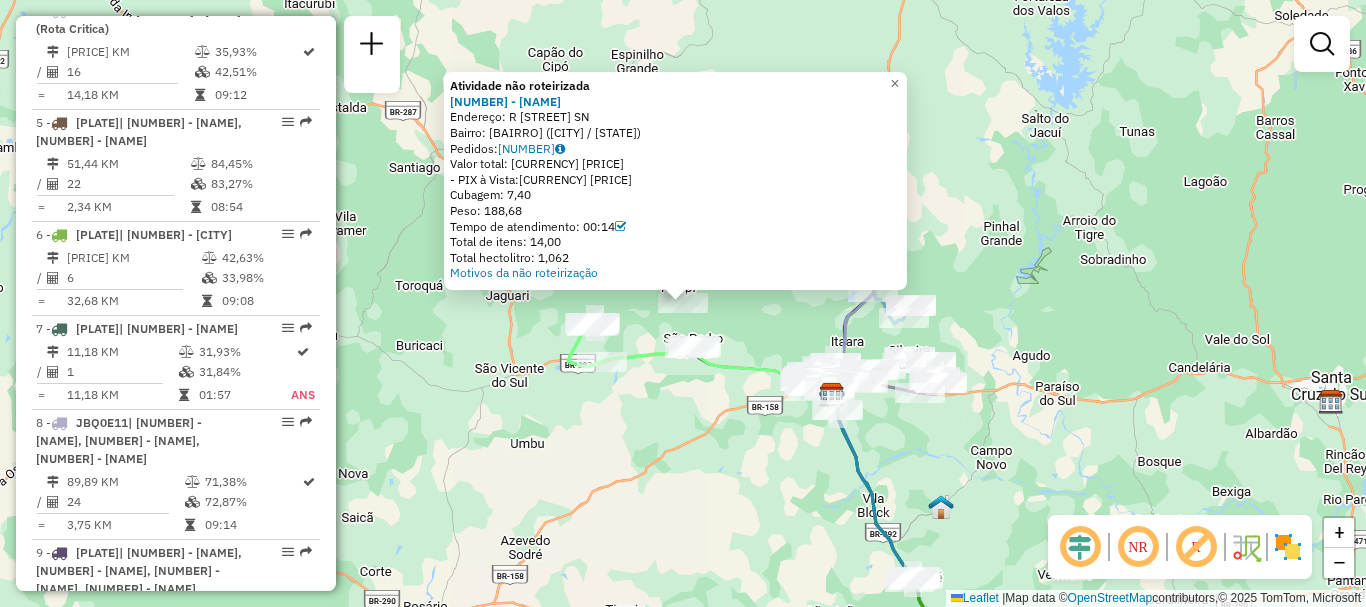 copy on "[NUMBER] - [NAME]" 